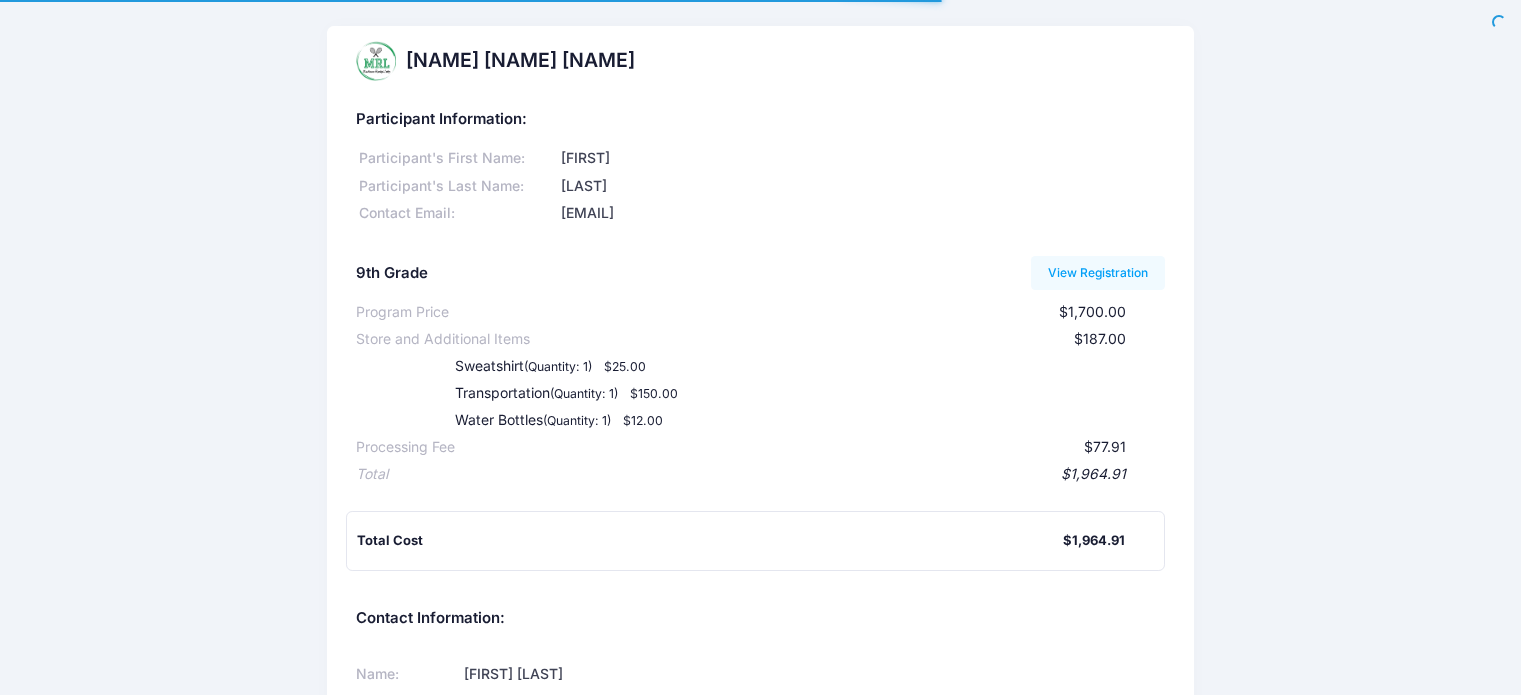 scroll, scrollTop: 0, scrollLeft: 0, axis: both 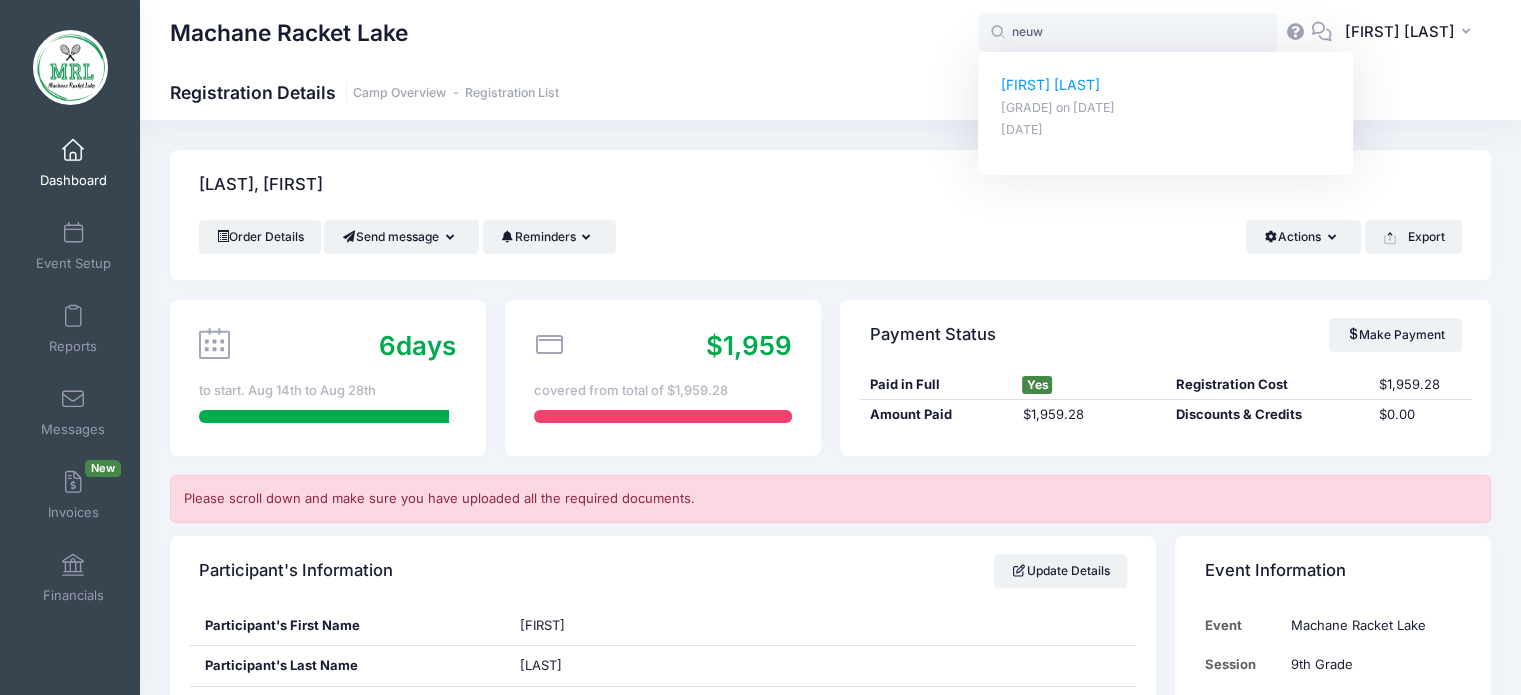 click on "Sara Newirth" at bounding box center (1166, 85) 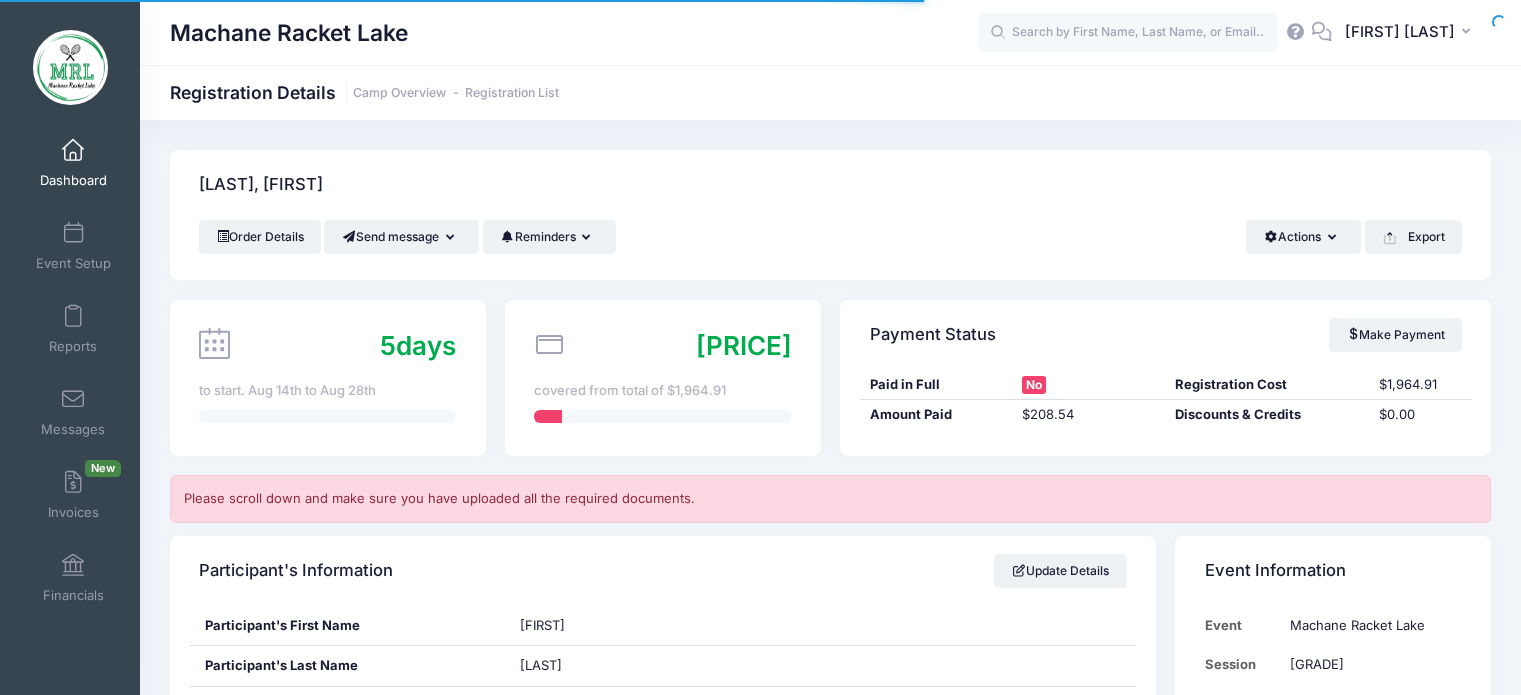 scroll, scrollTop: 0, scrollLeft: 0, axis: both 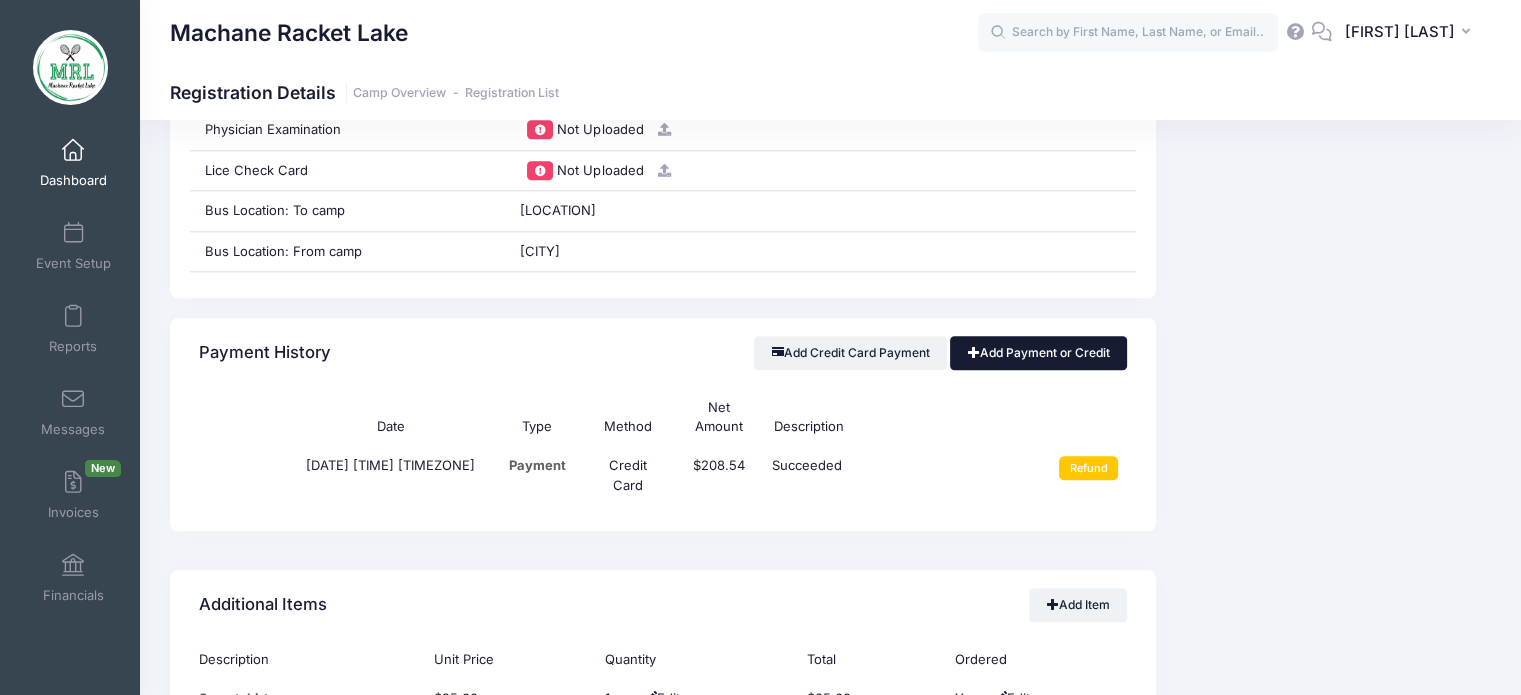 click on "Add Payment or Credit" at bounding box center [1038, 353] 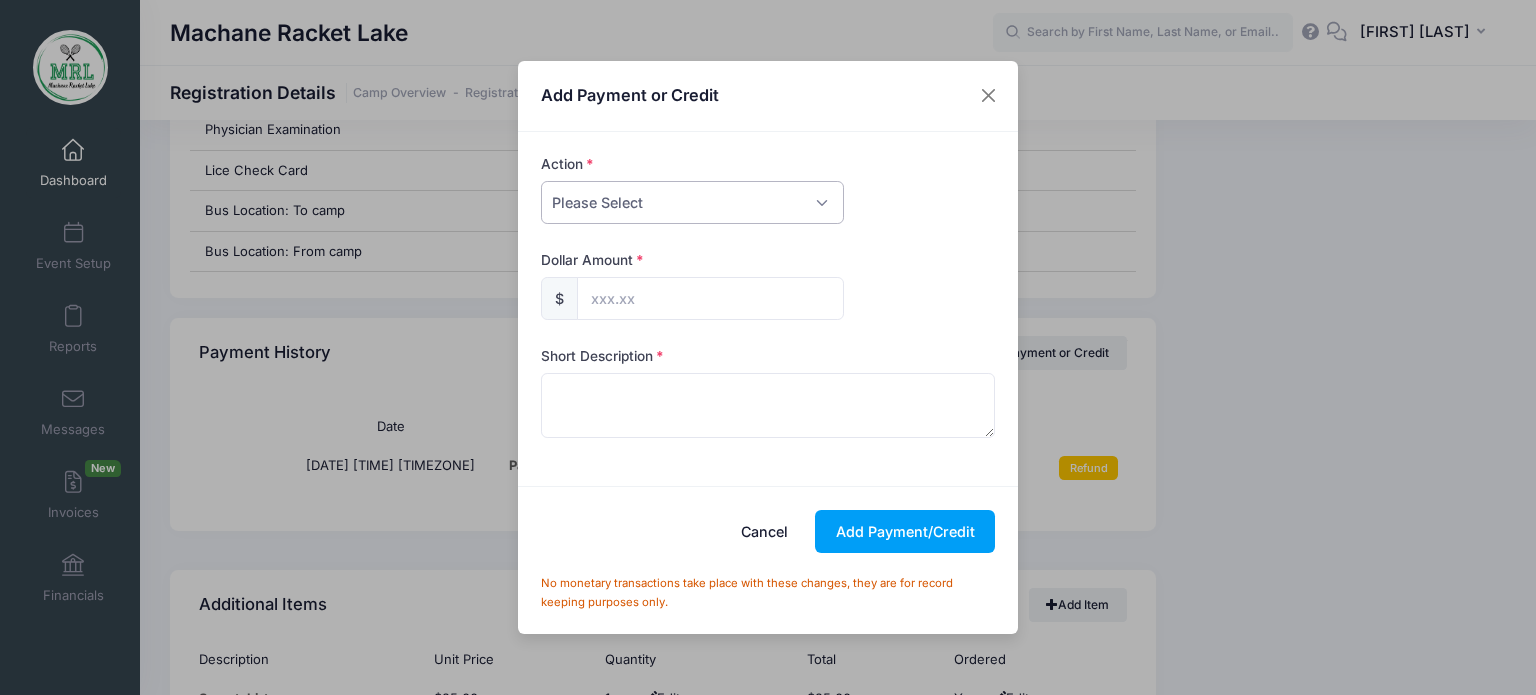 click on "Please Select
Payment
Credit
Refund (Offline)" at bounding box center [692, 202] 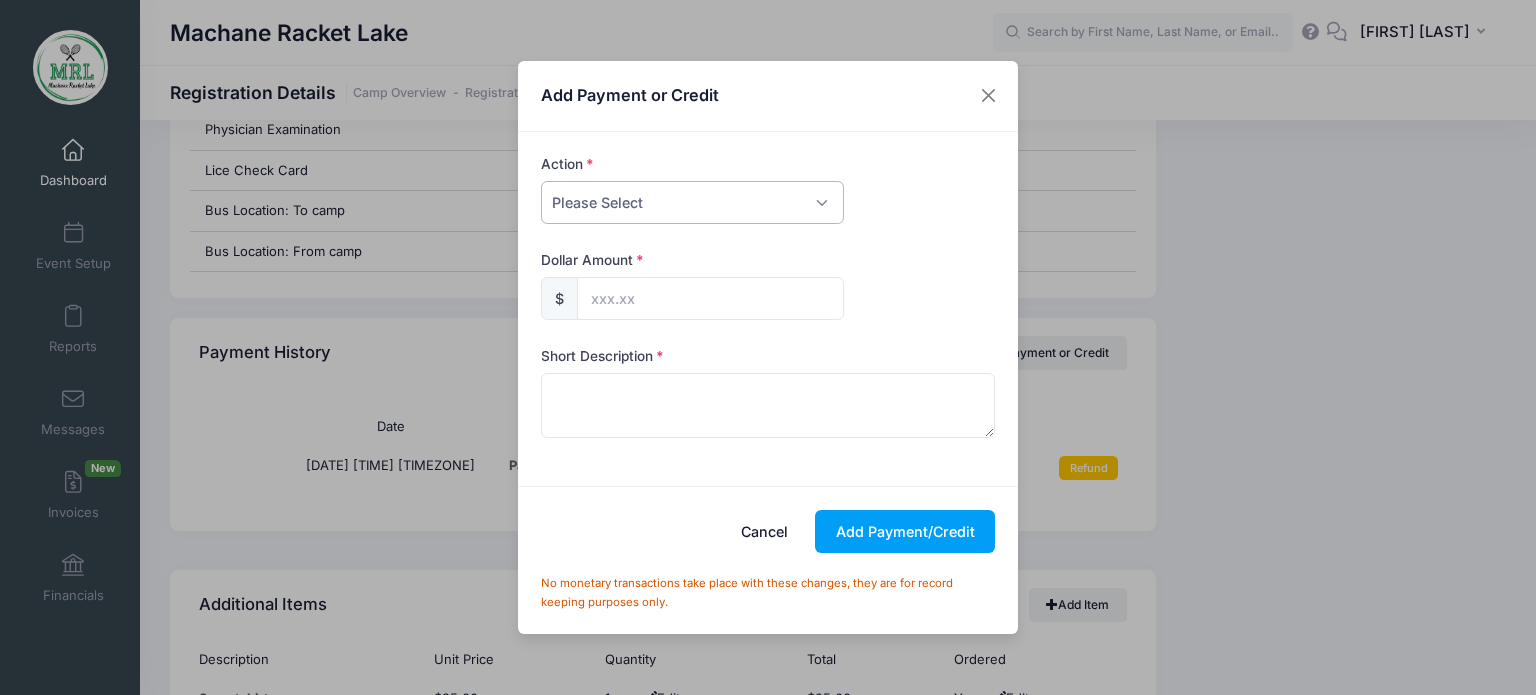 select on "payment" 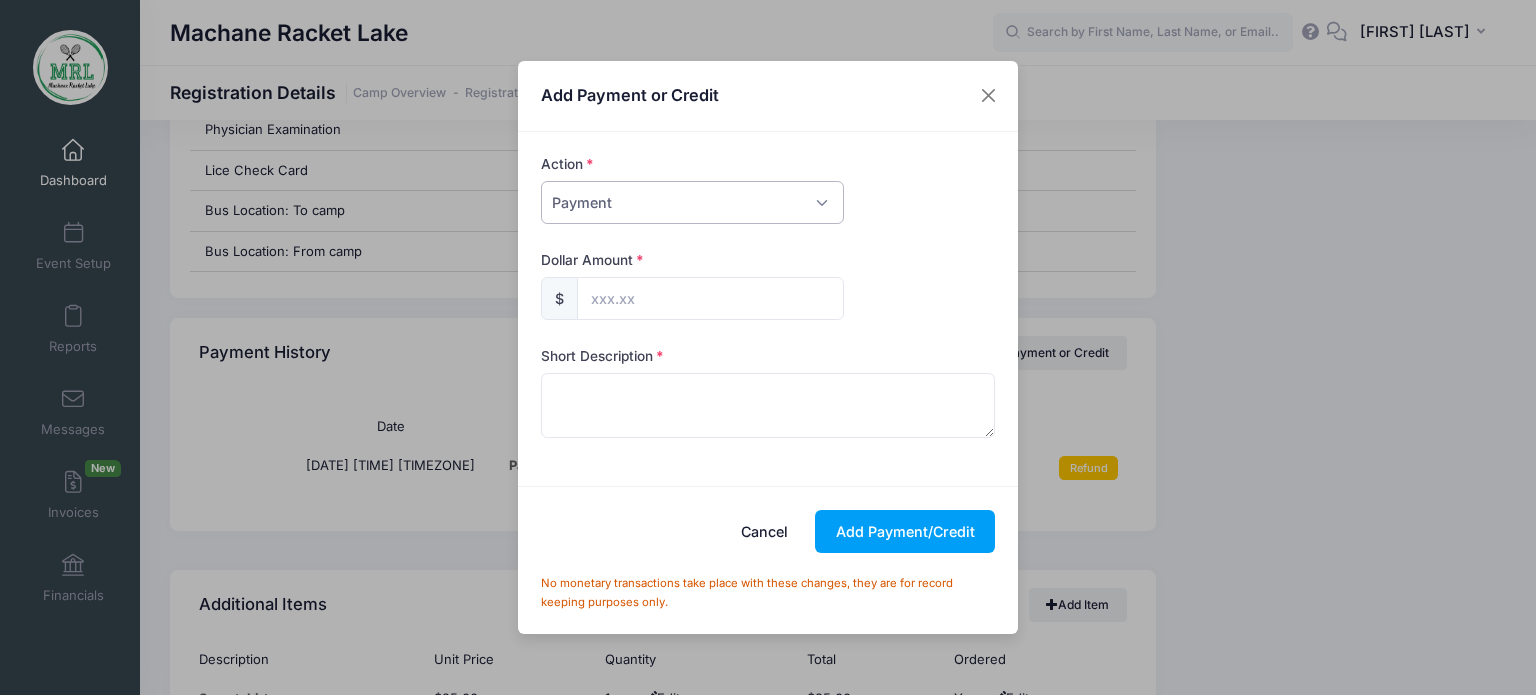 click on "Please Select
Payment
Credit
Refund (Offline)" at bounding box center [692, 202] 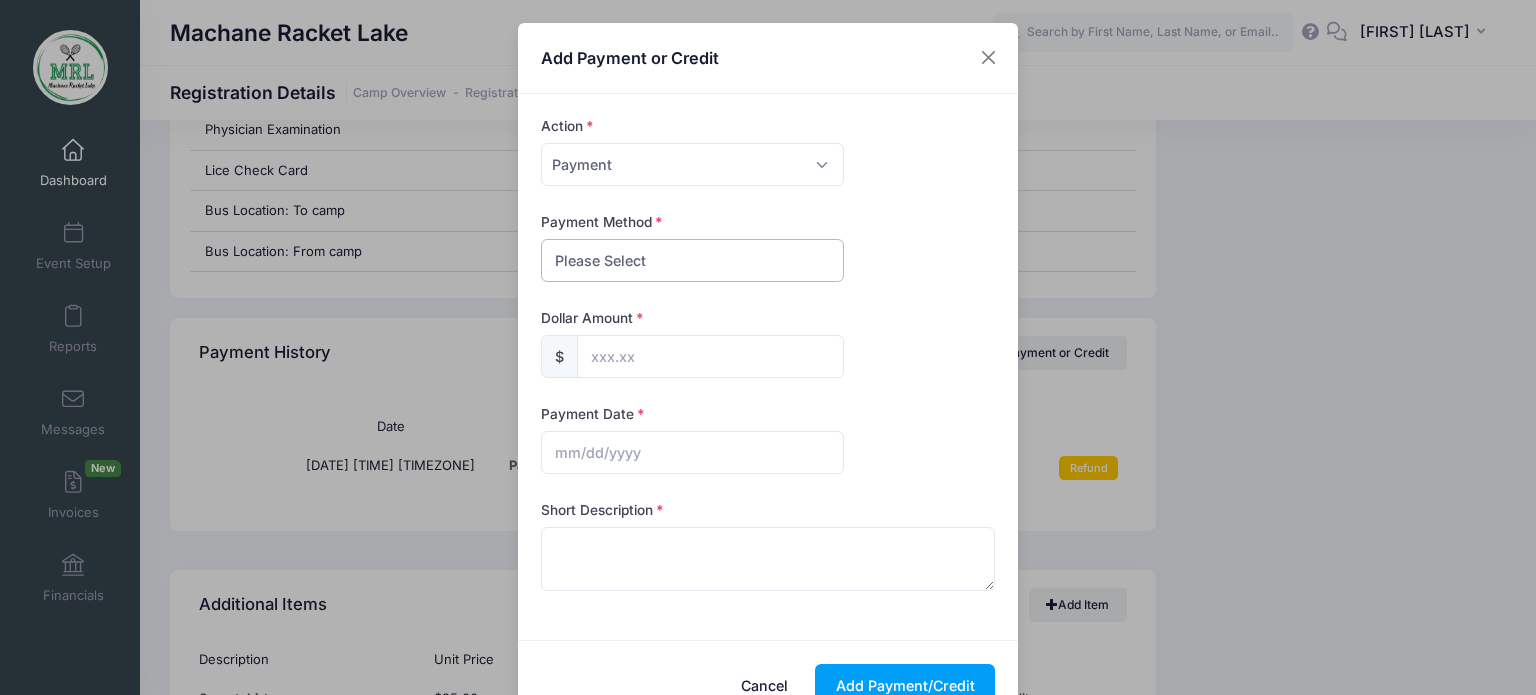 click on "Please Select
PayPal
Cash
Check
Bank Transfer
Other" at bounding box center (692, 260) 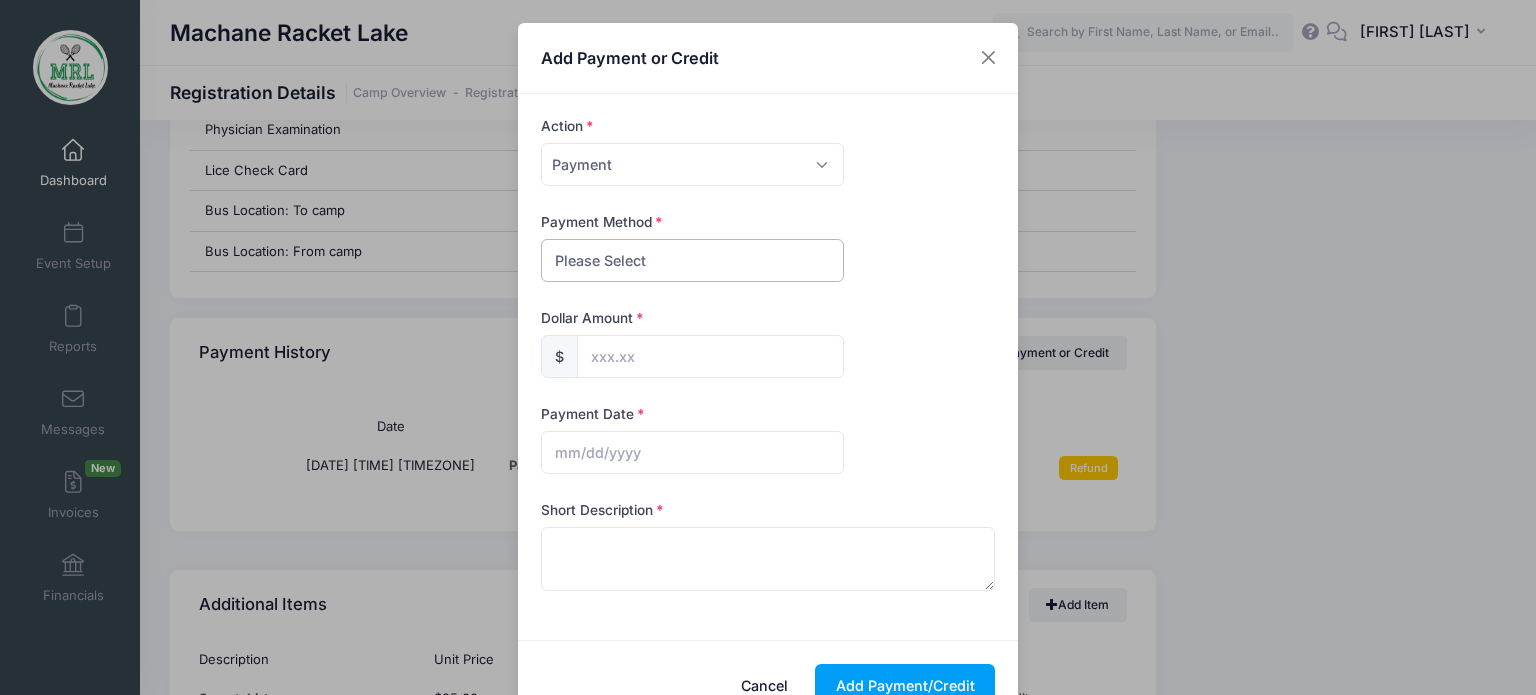 select on "bank transfer" 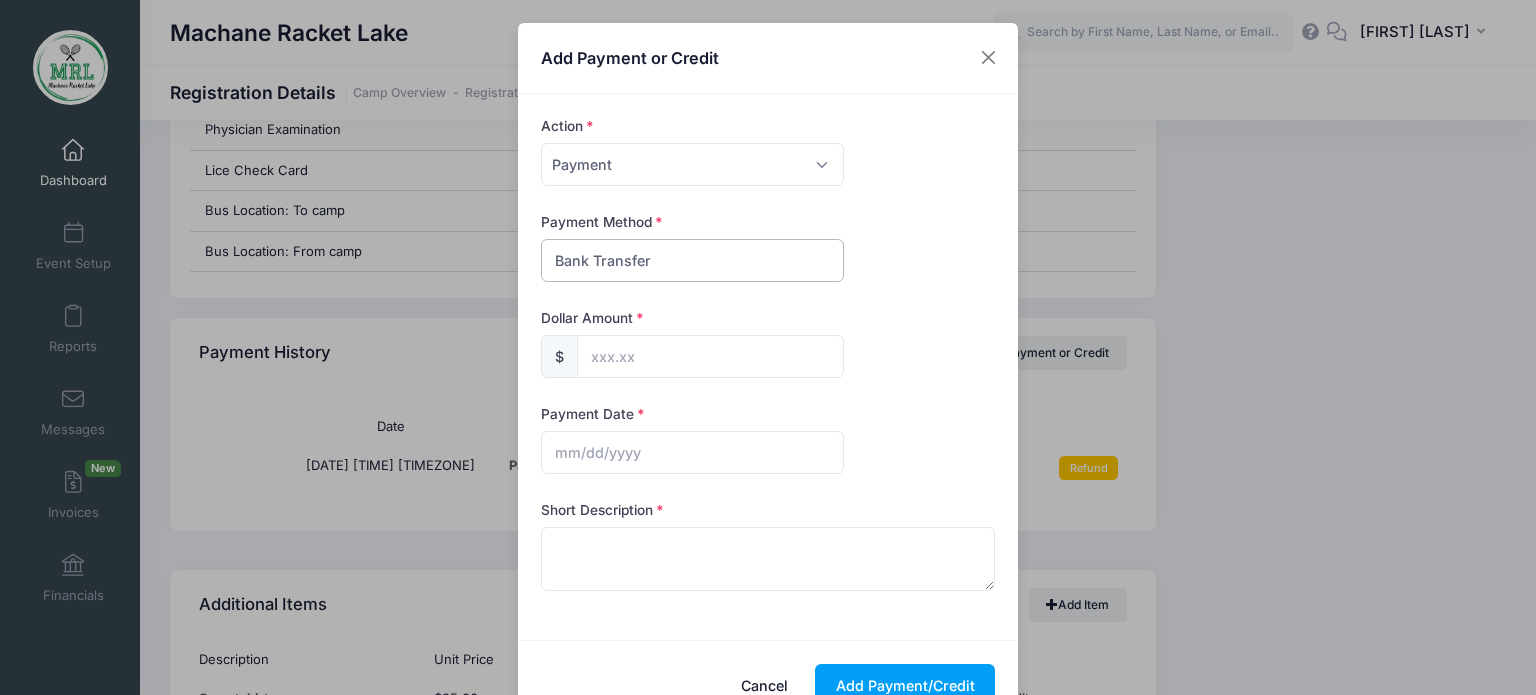 click on "Please Select
PayPal
Cash
Check
Bank Transfer
Other" at bounding box center (692, 260) 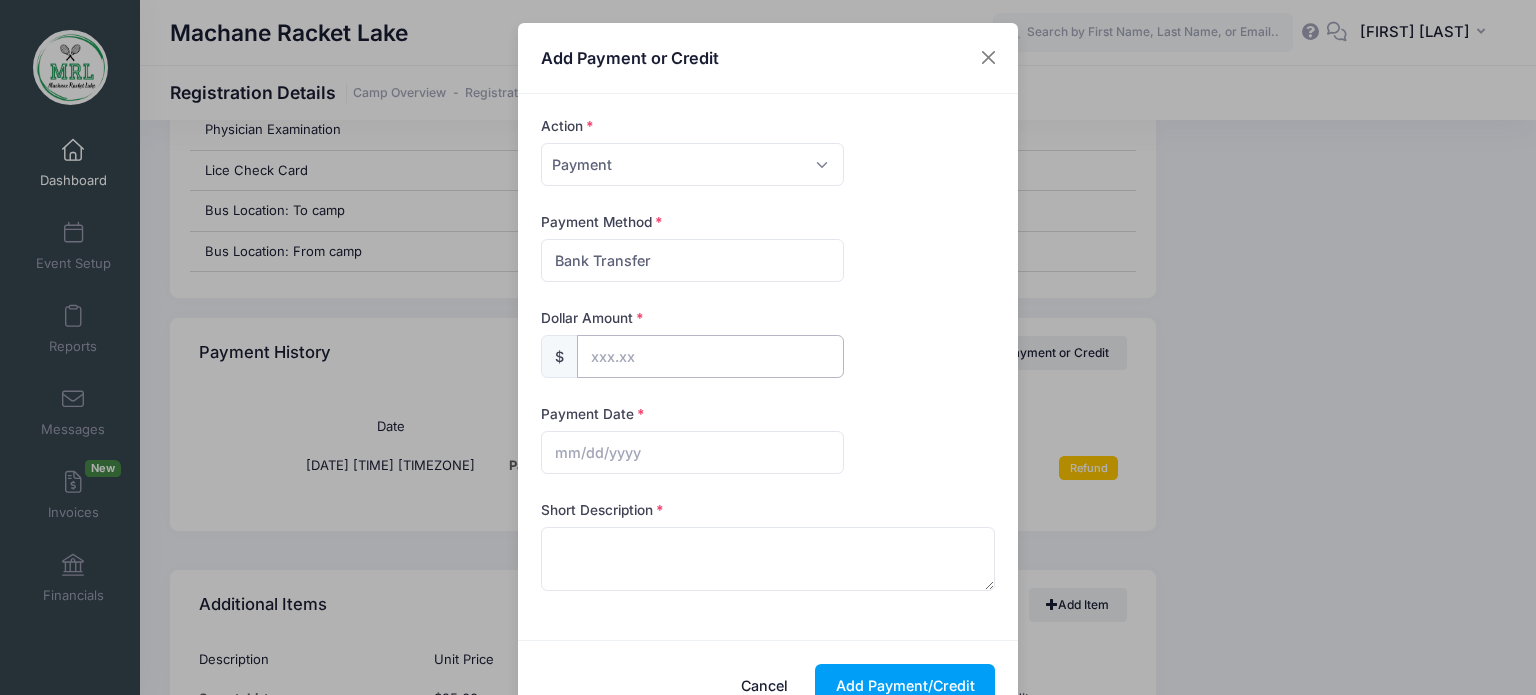 click at bounding box center (710, 356) 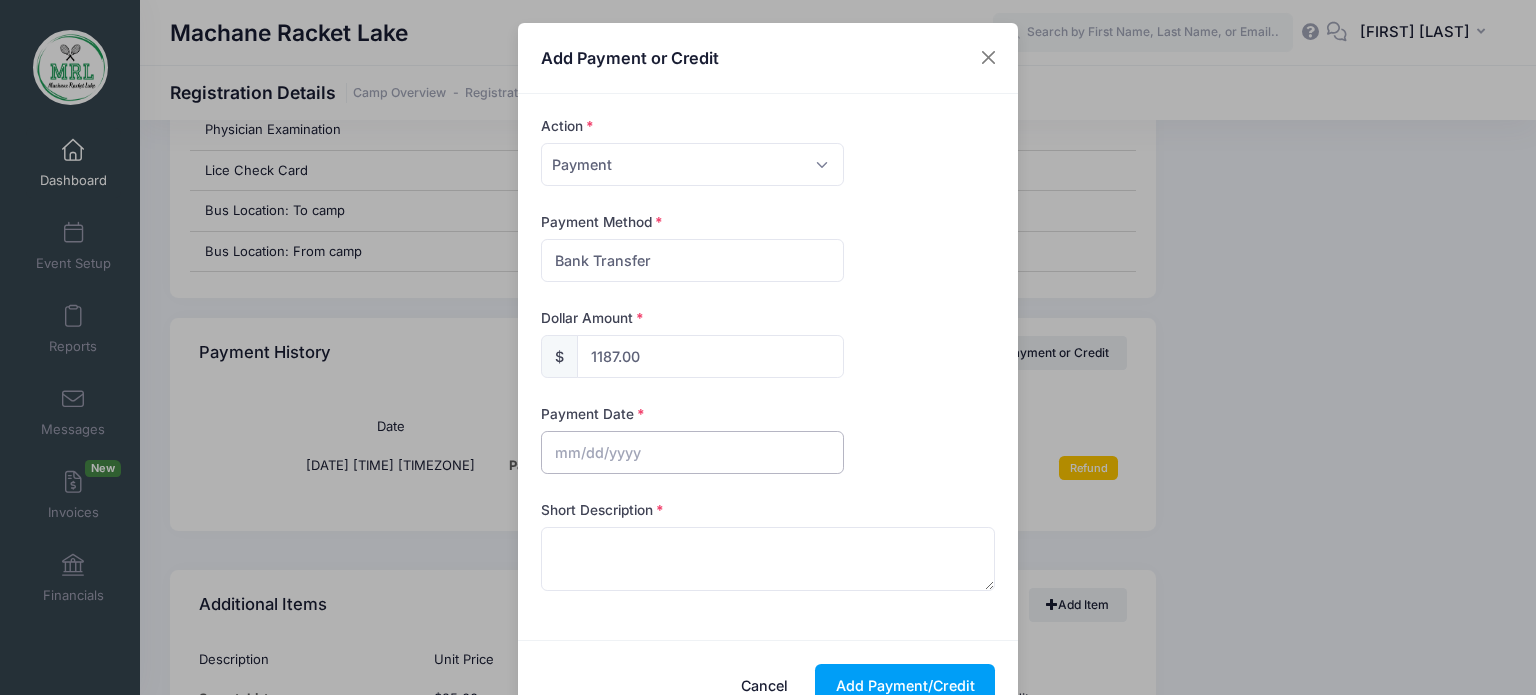 type on "1,187.00" 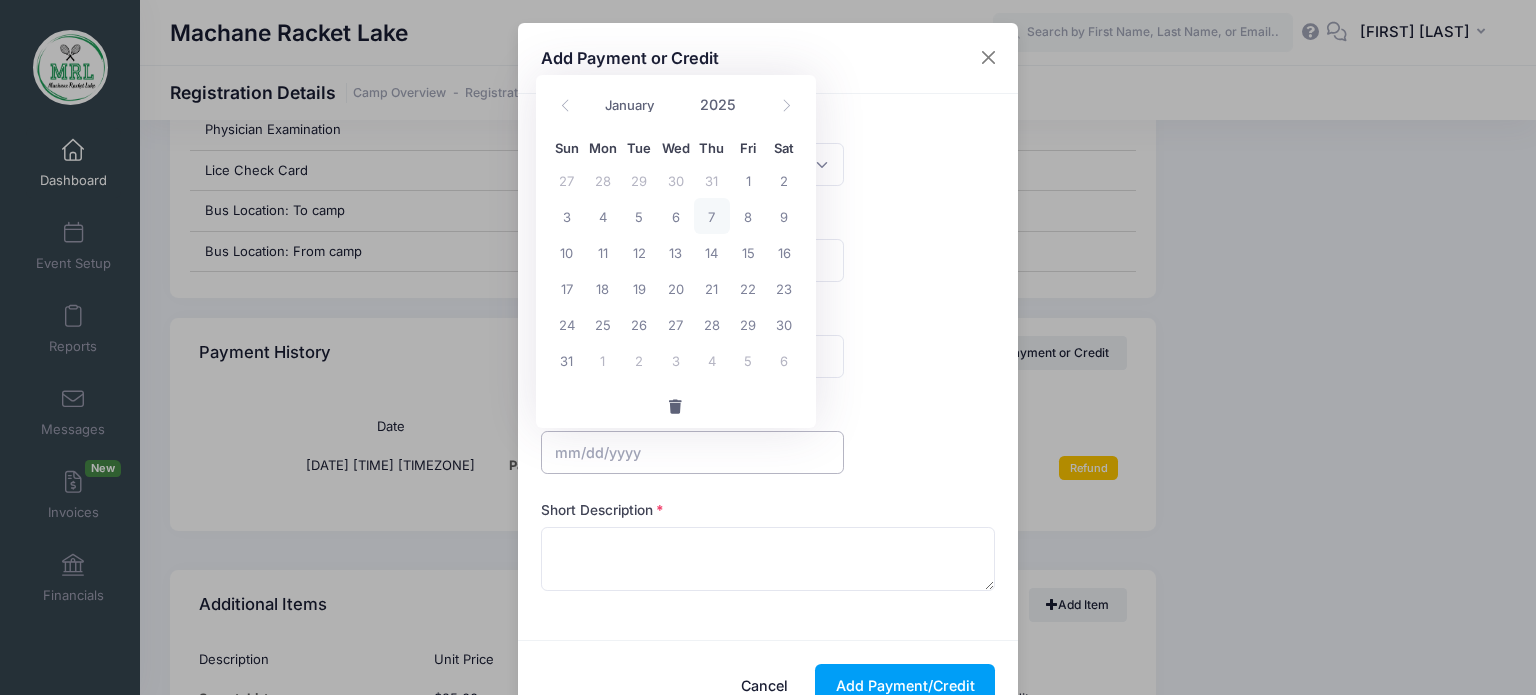 click at bounding box center (692, 452) 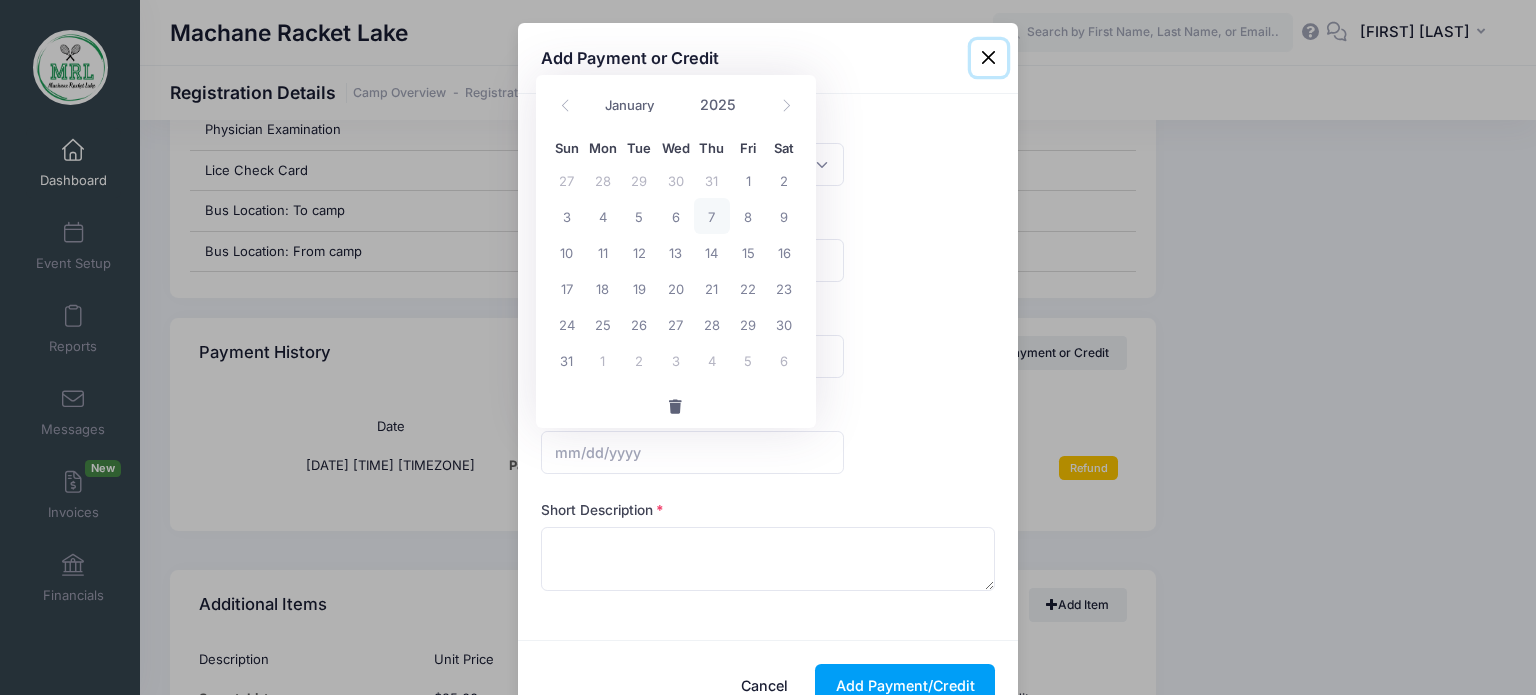 click on "7" at bounding box center [712, 216] 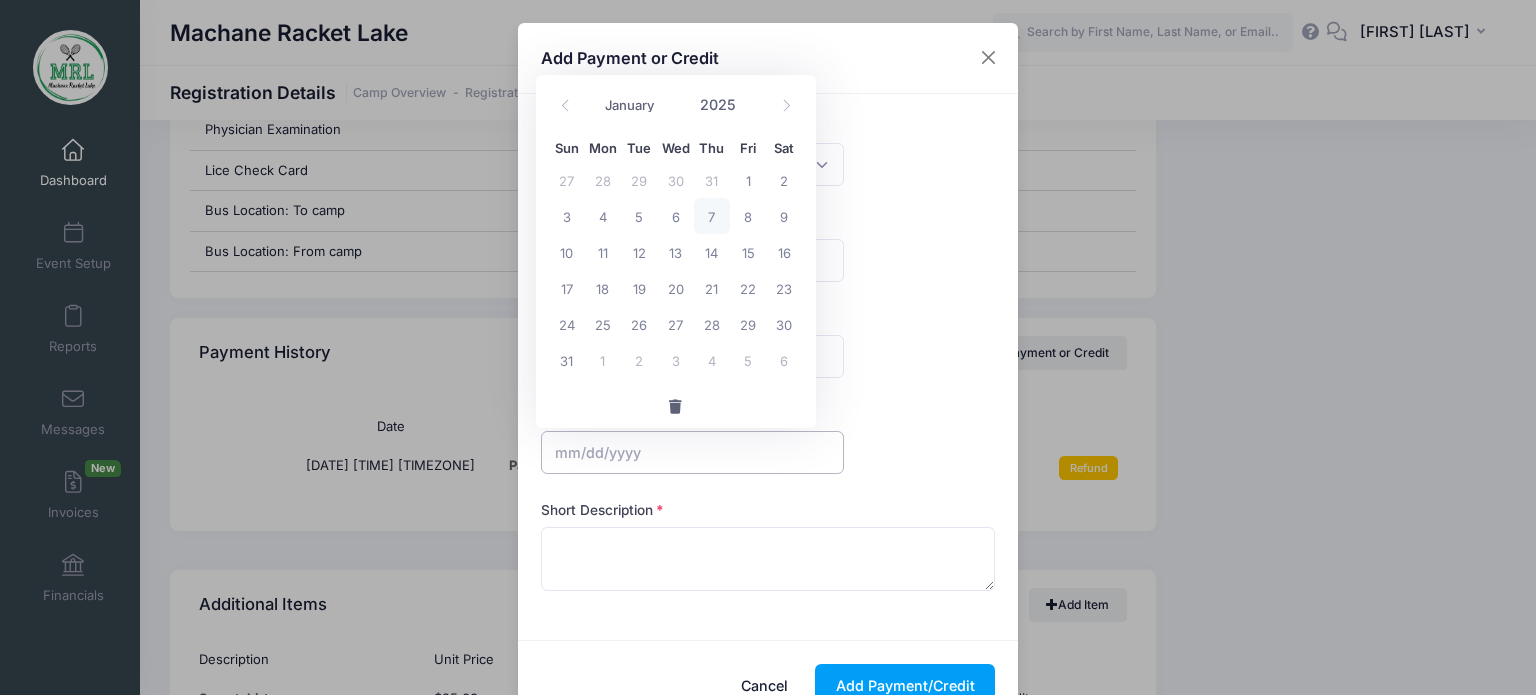 type on "08/07/2025" 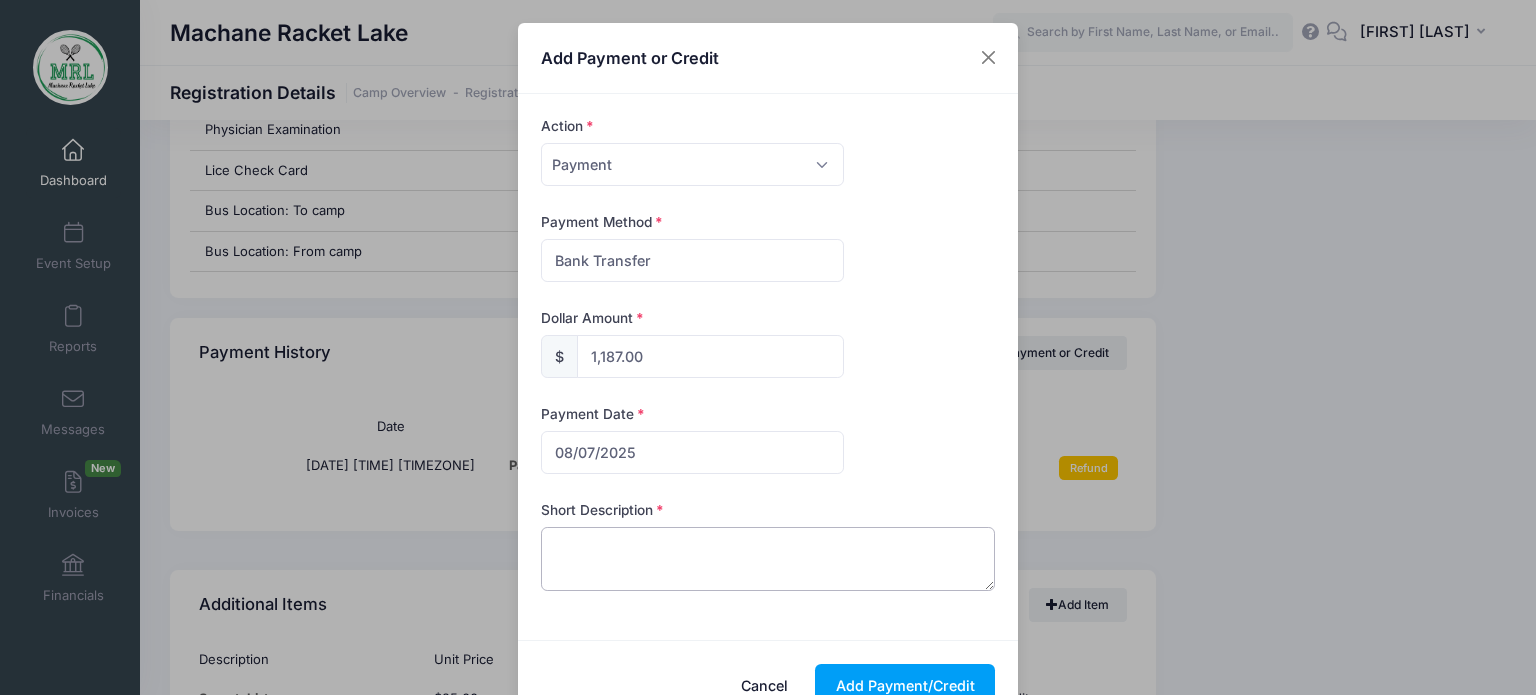 click at bounding box center [768, 559] 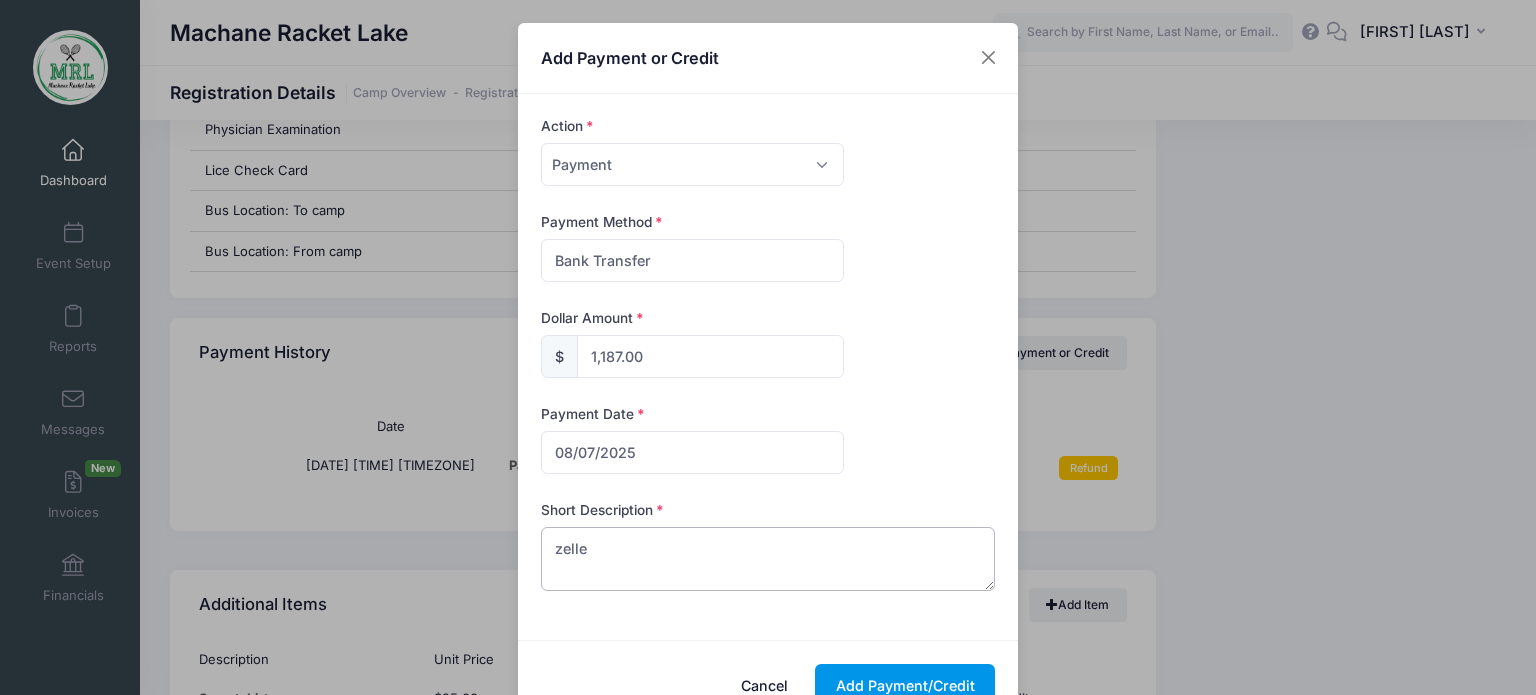 type on "zelle" 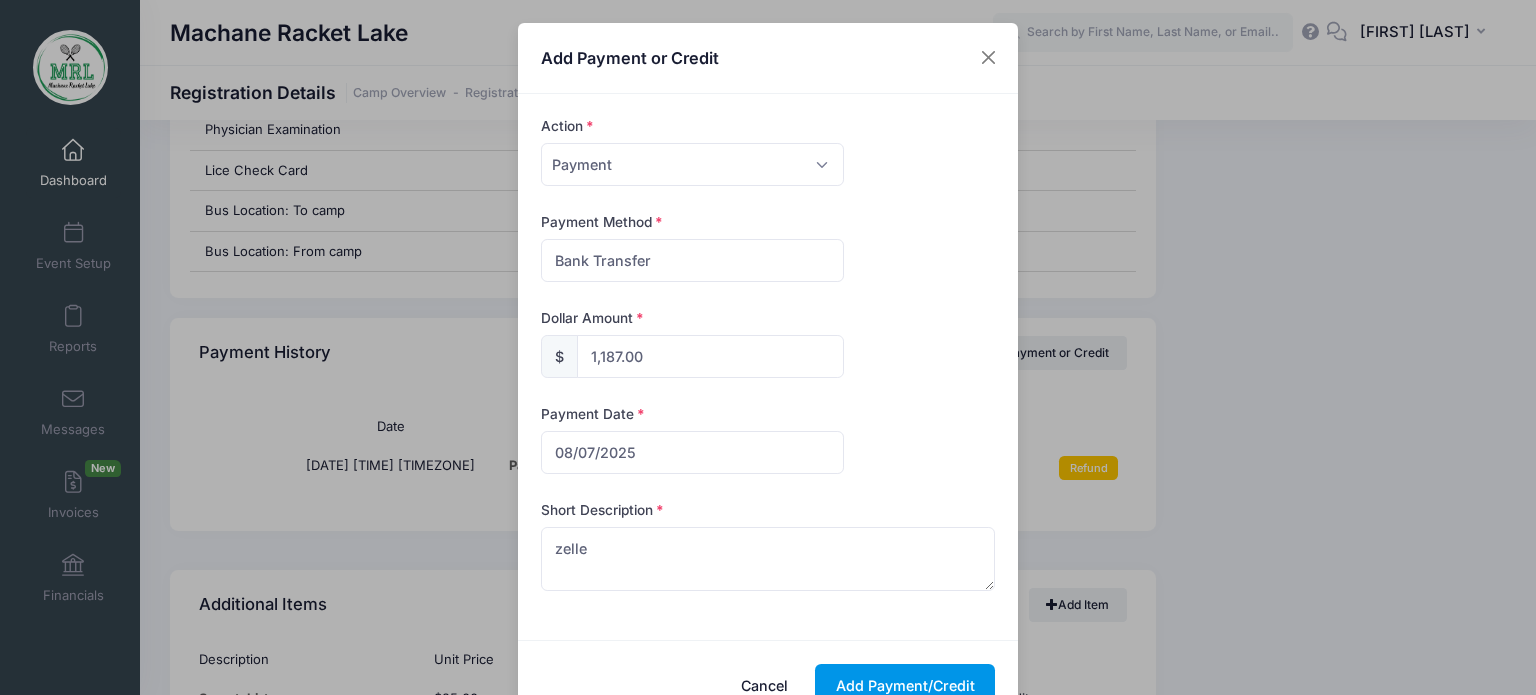 click on "Add Payment/Credit" at bounding box center (905, 685) 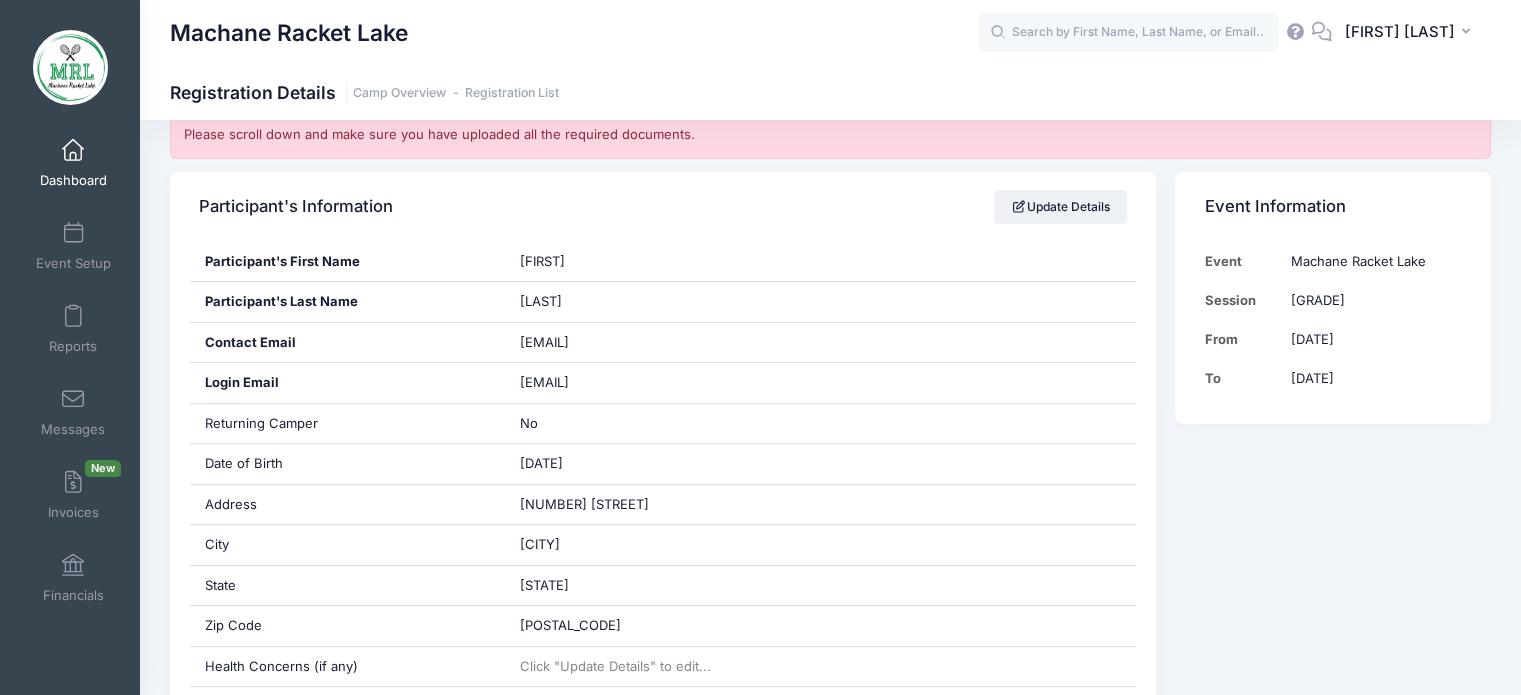 scroll, scrollTop: 340, scrollLeft: 0, axis: vertical 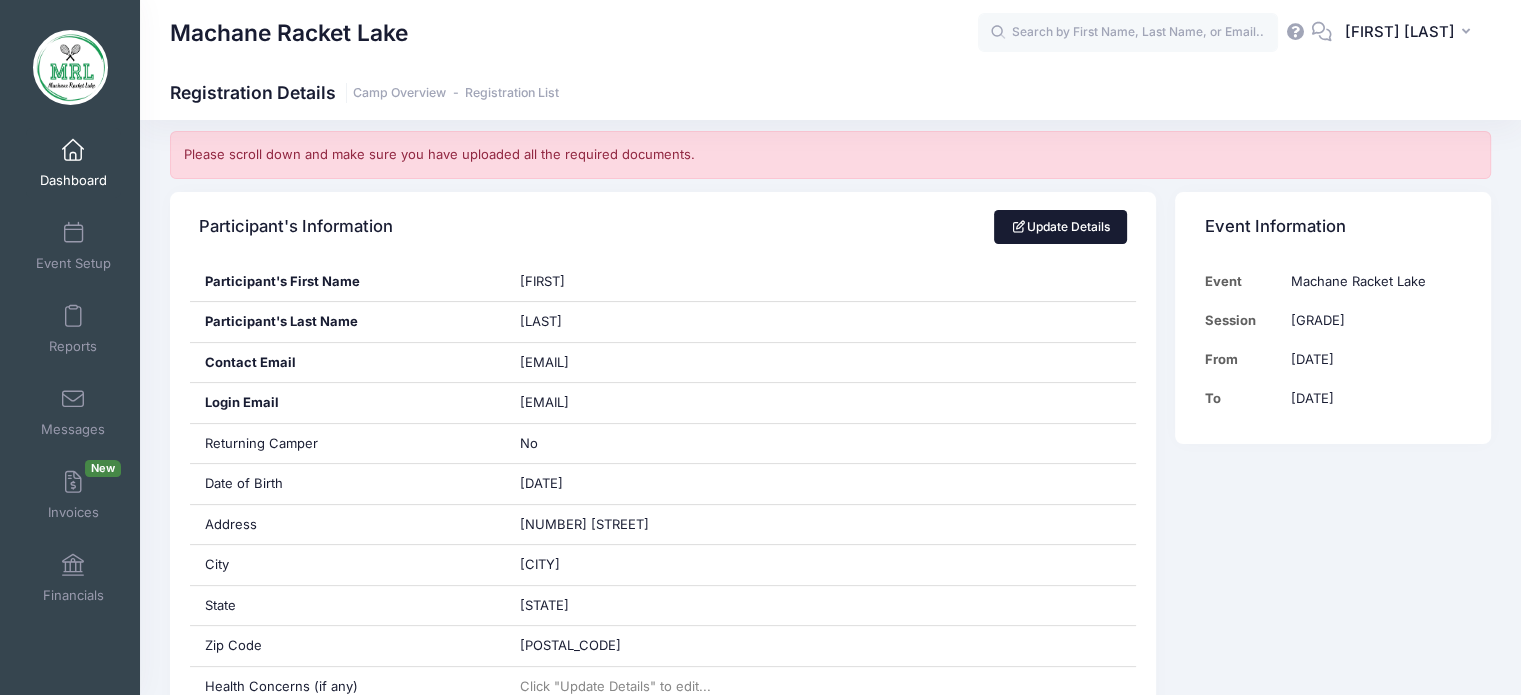 click on "Update Details" at bounding box center [1060, 227] 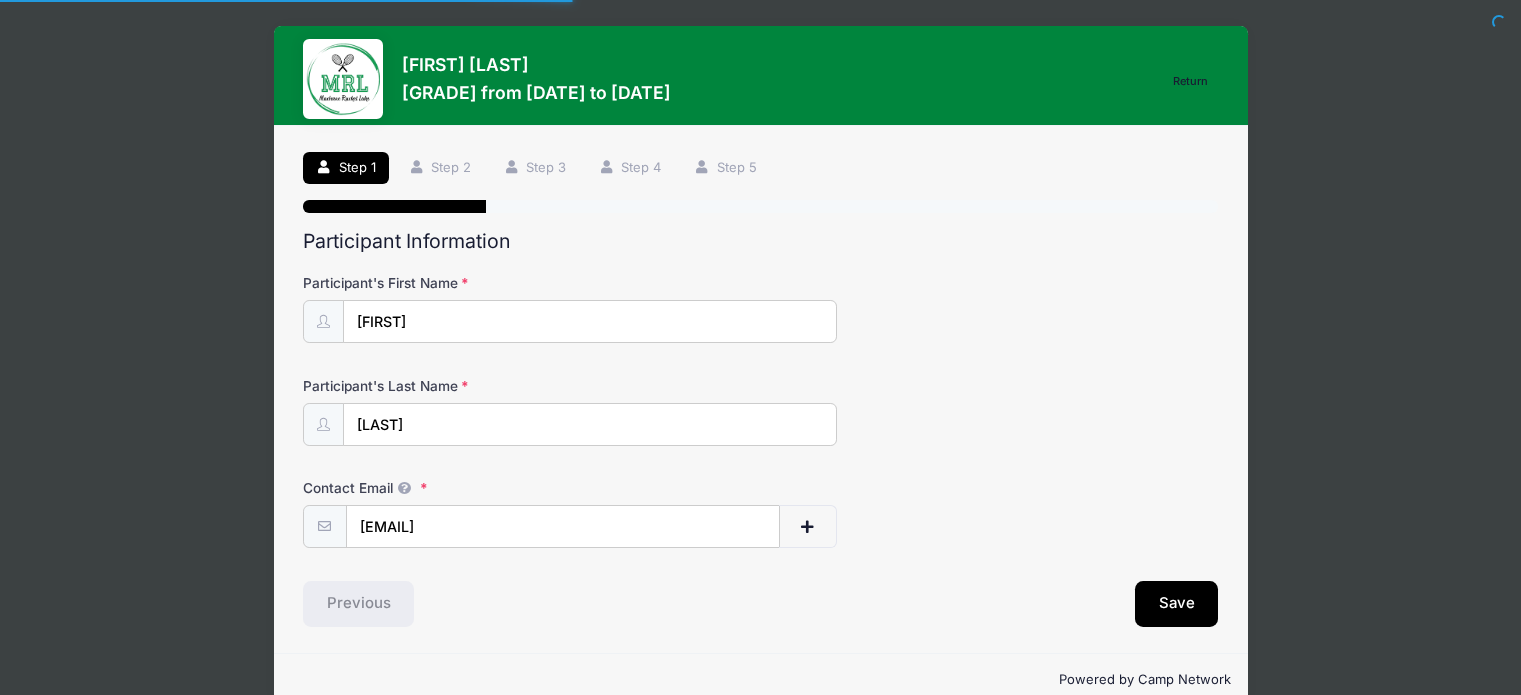 scroll, scrollTop: 0, scrollLeft: 0, axis: both 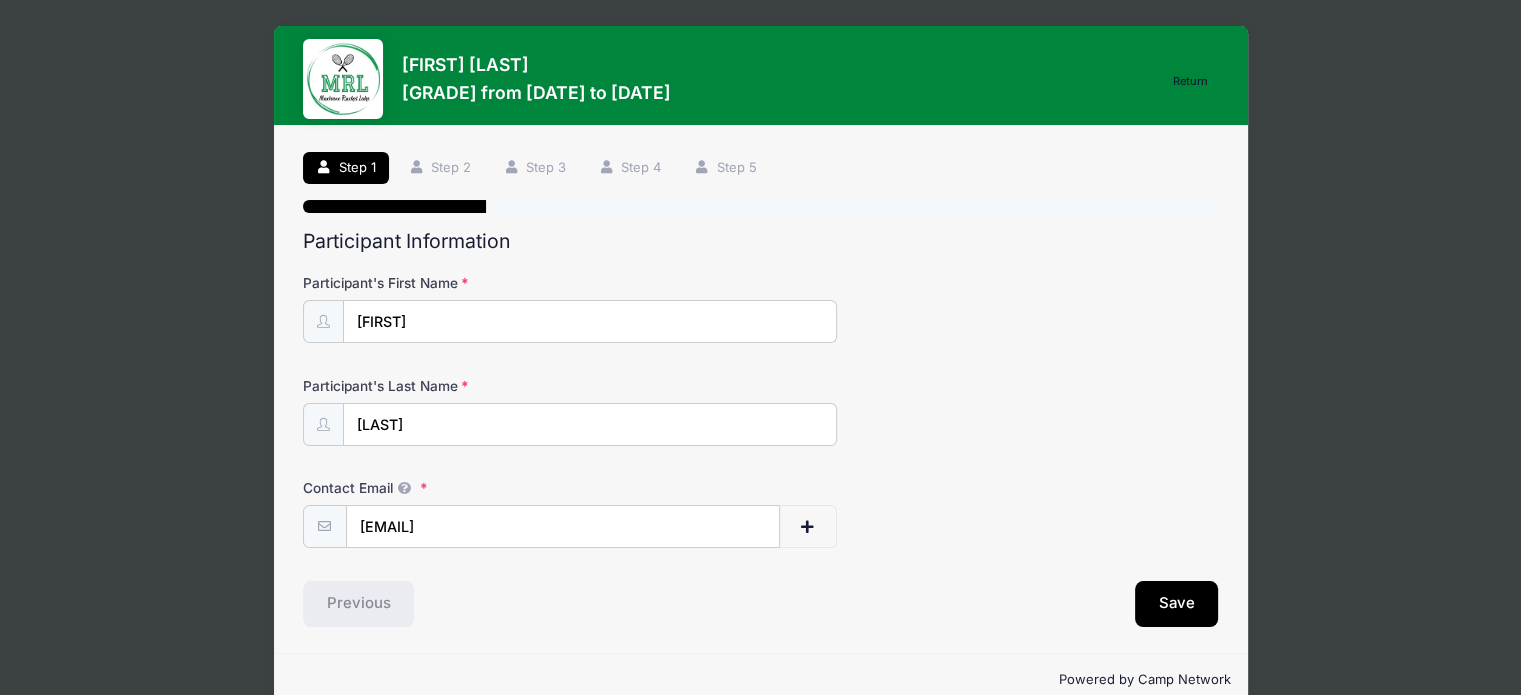 click on "[LAST]" at bounding box center [590, 424] 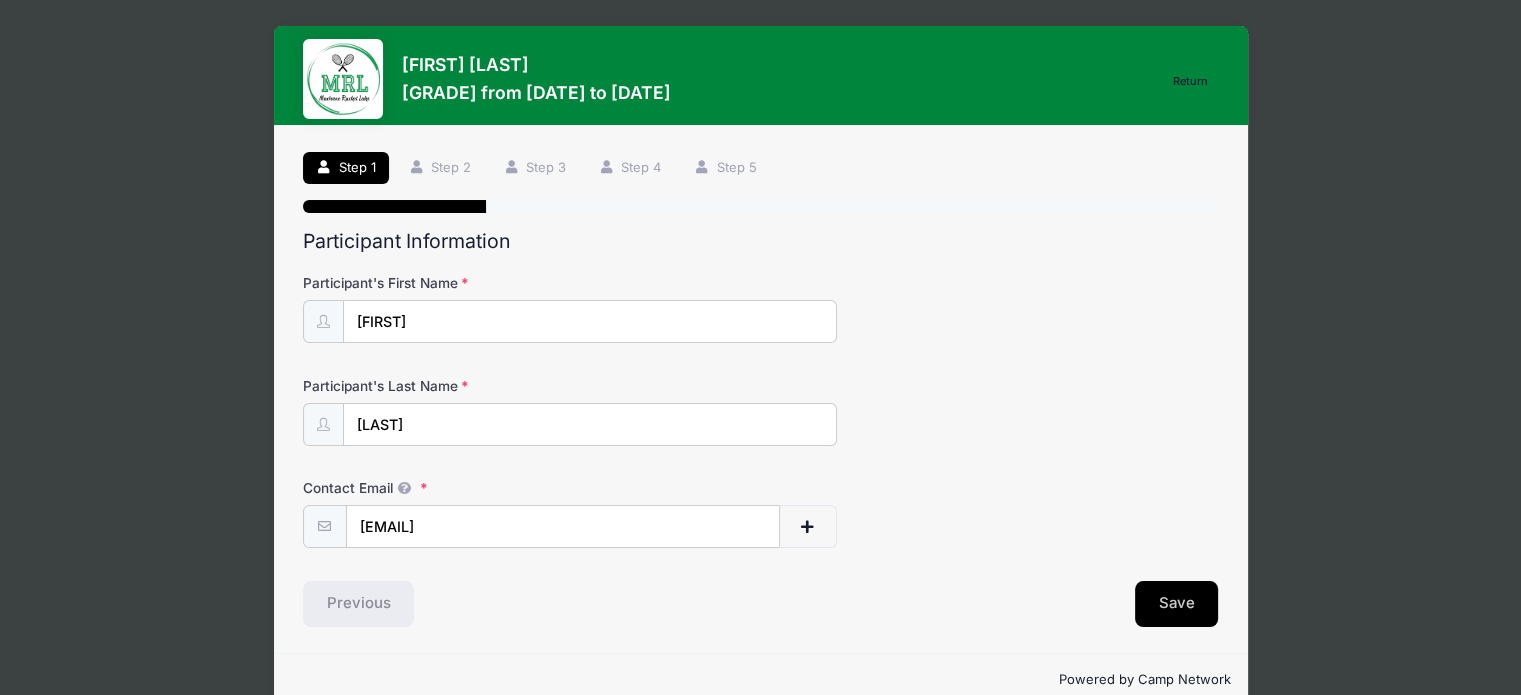 type on "[LAST]" 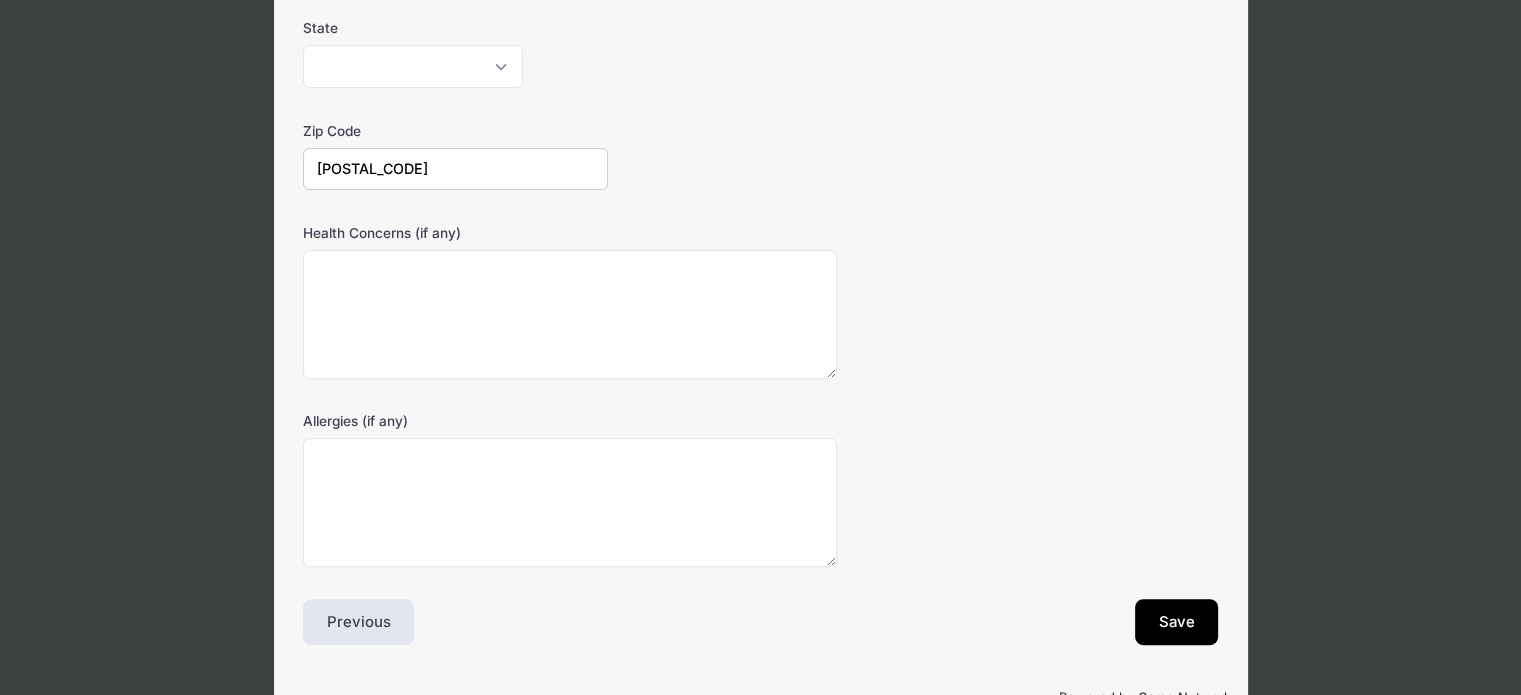 scroll, scrollTop: 725, scrollLeft: 0, axis: vertical 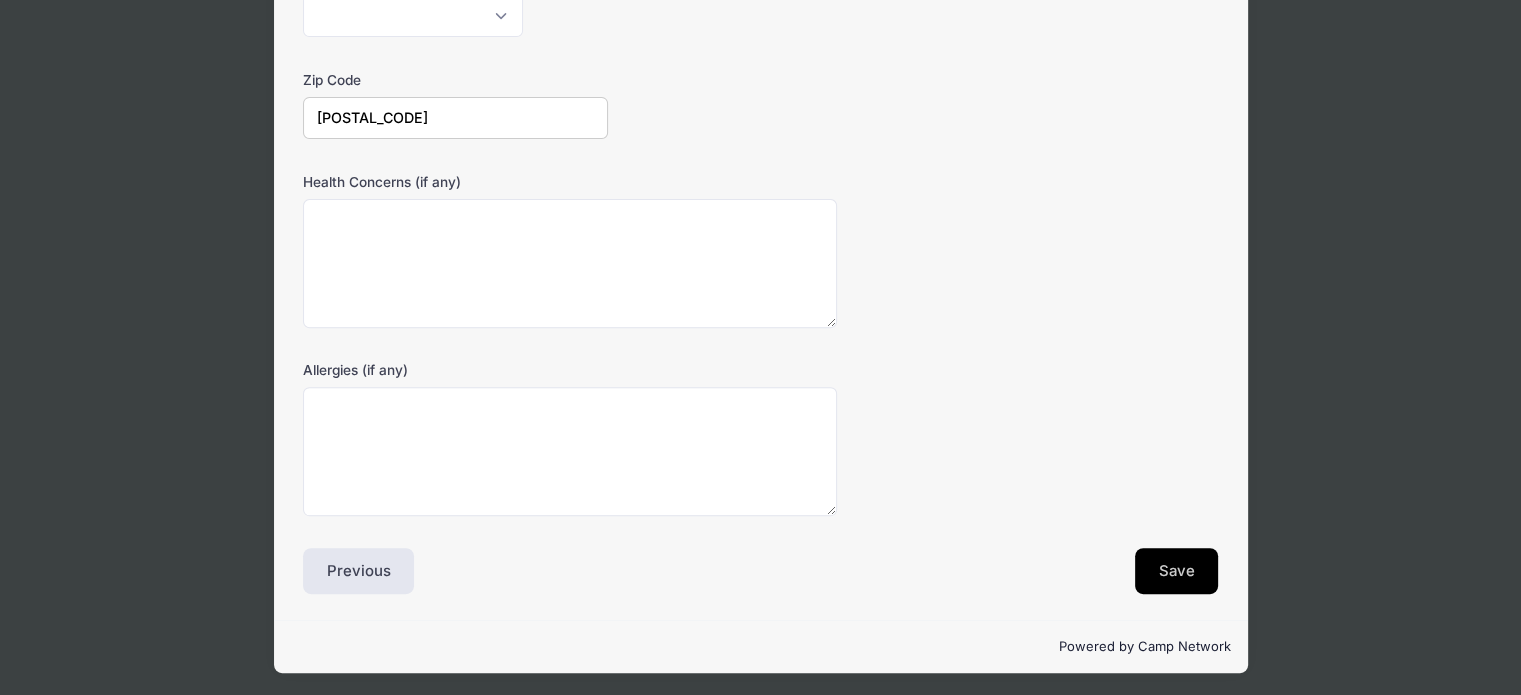 click on "Save" at bounding box center (1177, 571) 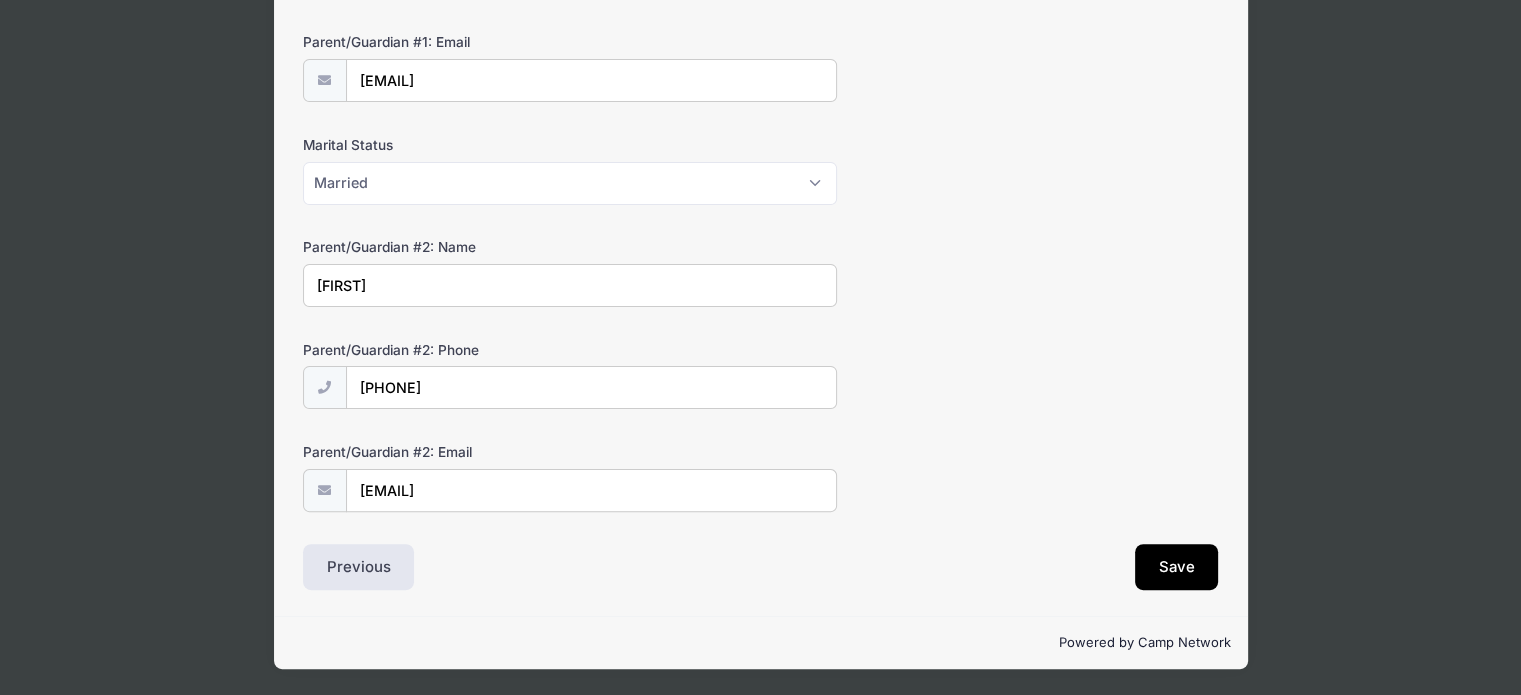 scroll, scrollTop: 262, scrollLeft: 0, axis: vertical 